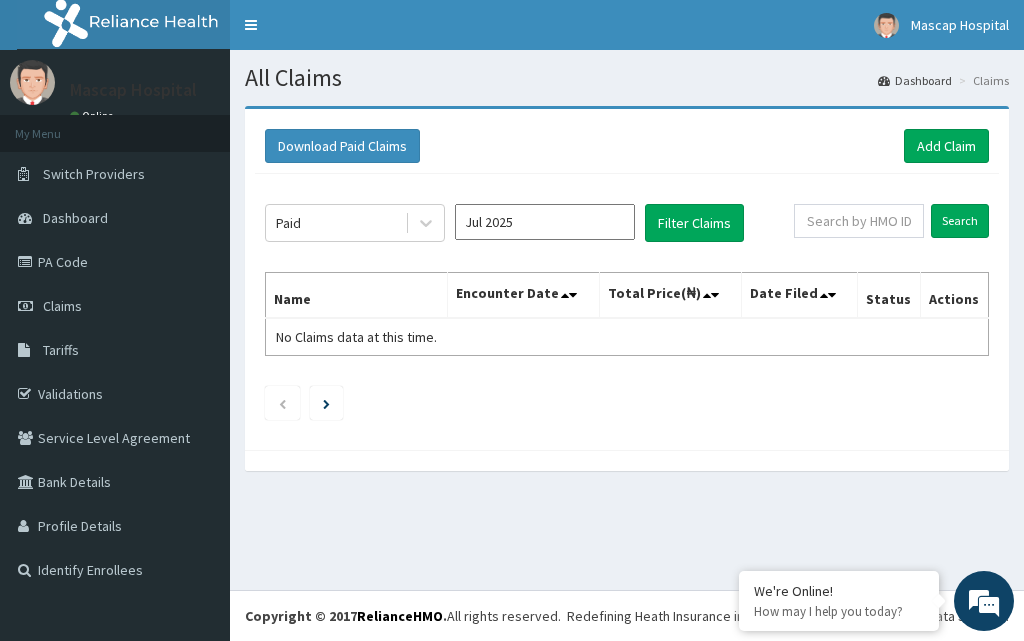 scroll, scrollTop: 0, scrollLeft: 0, axis: both 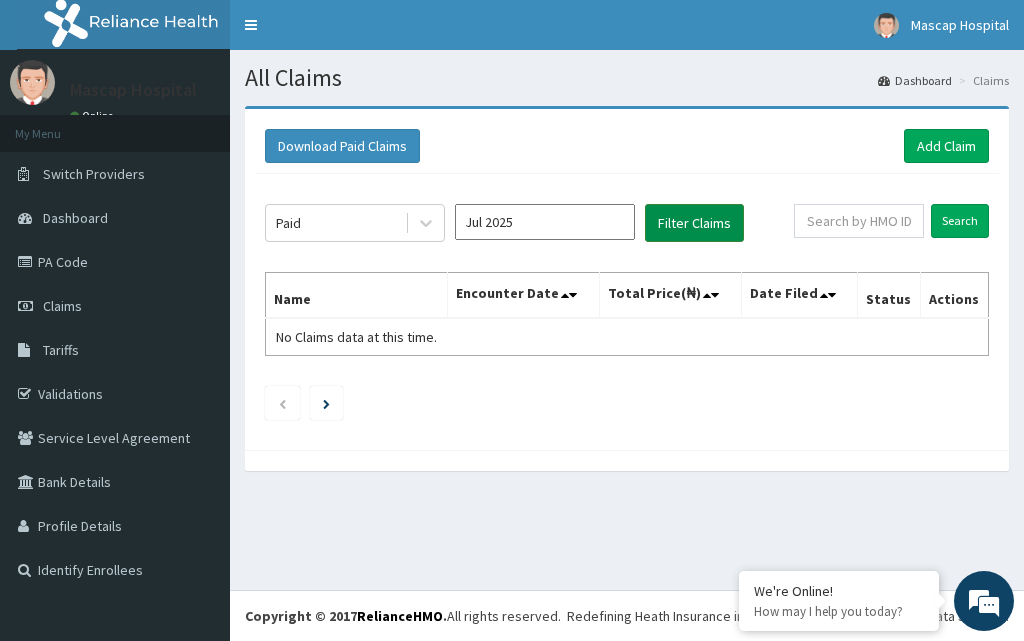 click on "Filter Claims" at bounding box center (694, 223) 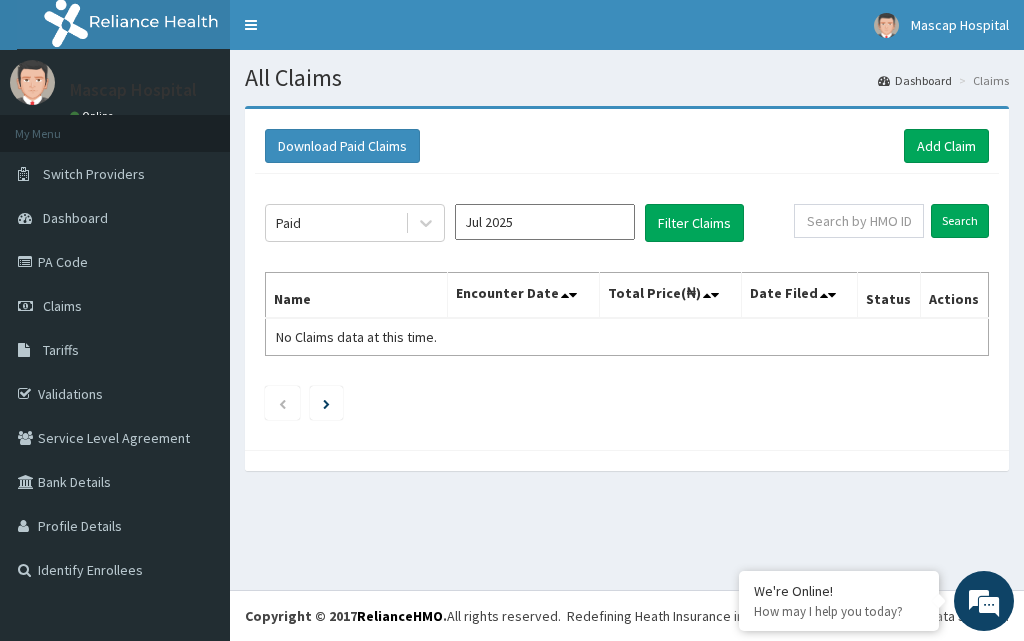 click on "Name Encounter Date Total Price(₦) Date Filed Status Actions No Claims data at this time." at bounding box center (627, 314) 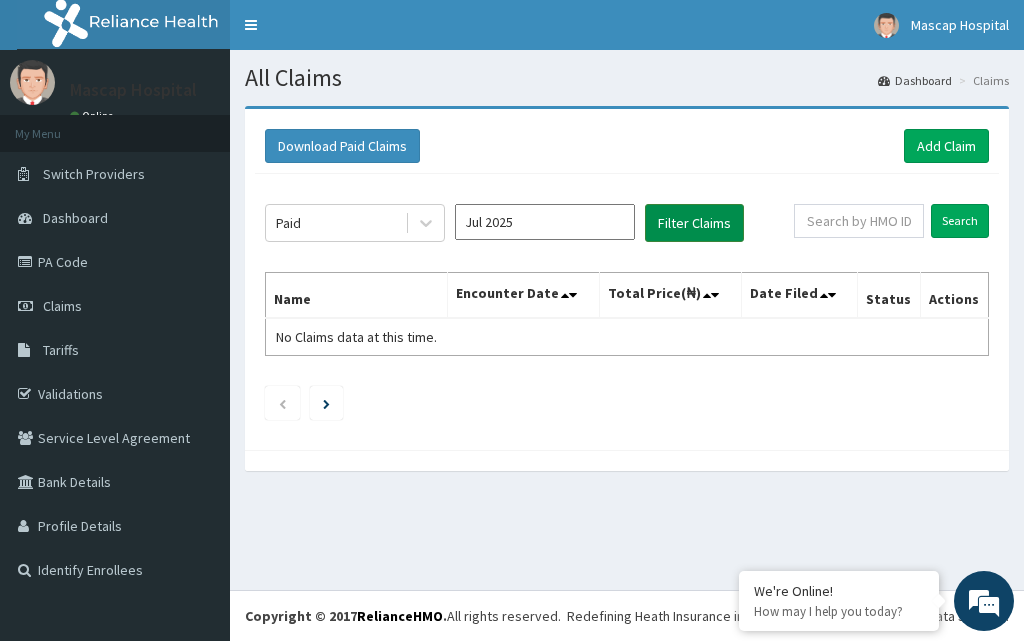 click on "Filter Claims" at bounding box center [694, 223] 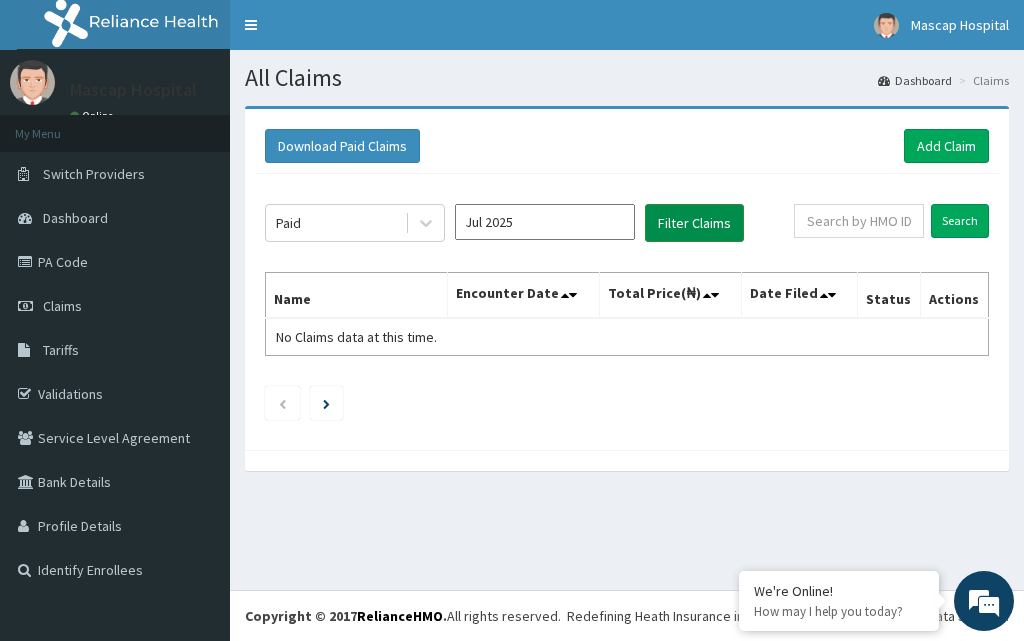click on "Filter Claims" at bounding box center (694, 223) 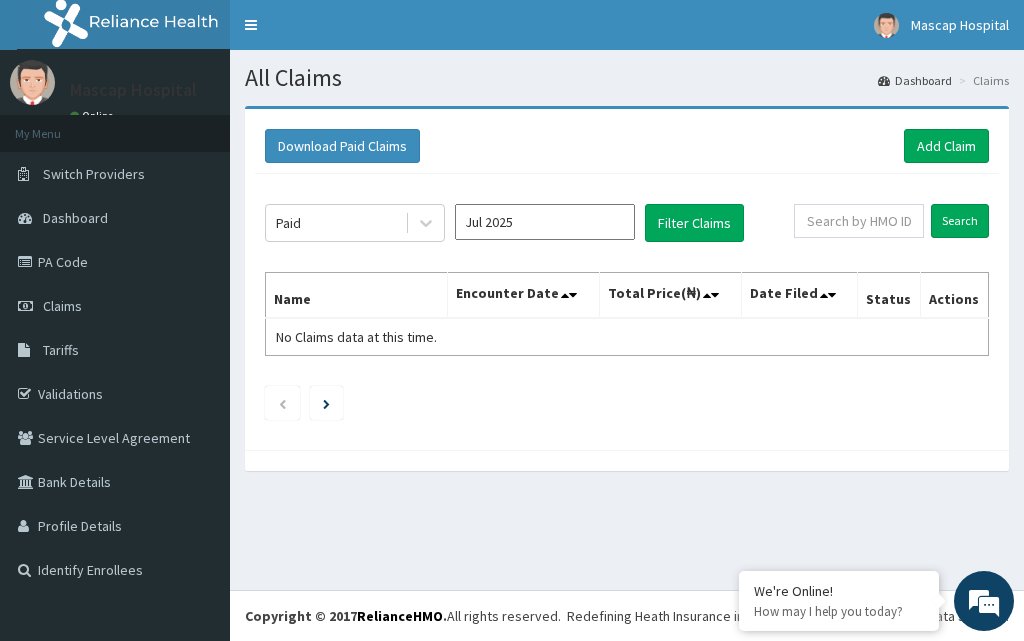 drag, startPoint x: 733, startPoint y: 505, endPoint x: 723, endPoint y: 491, distance: 17.20465 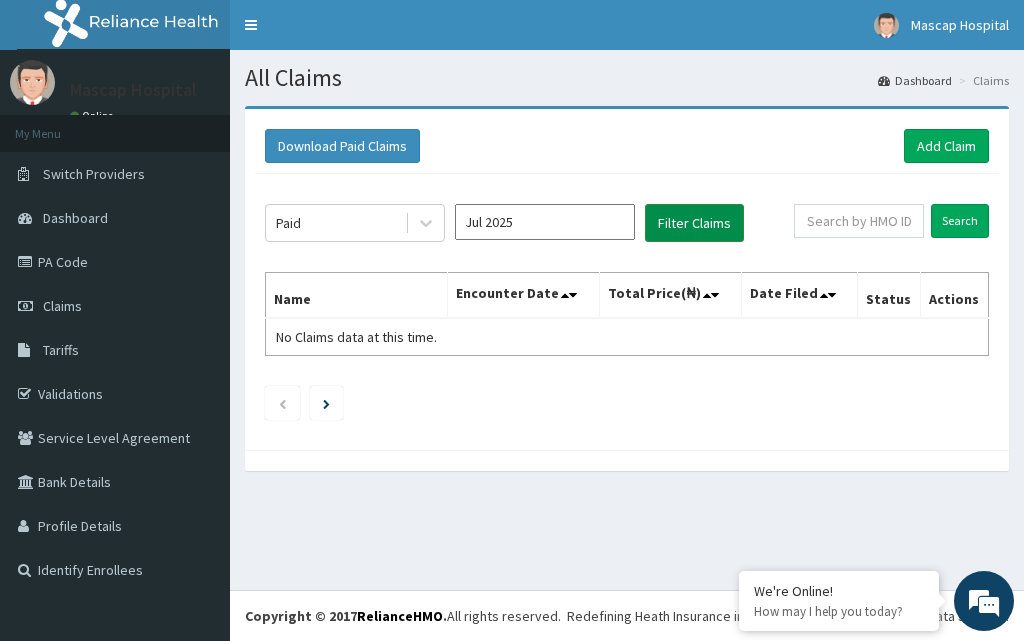 click on "Filter Claims" at bounding box center (694, 223) 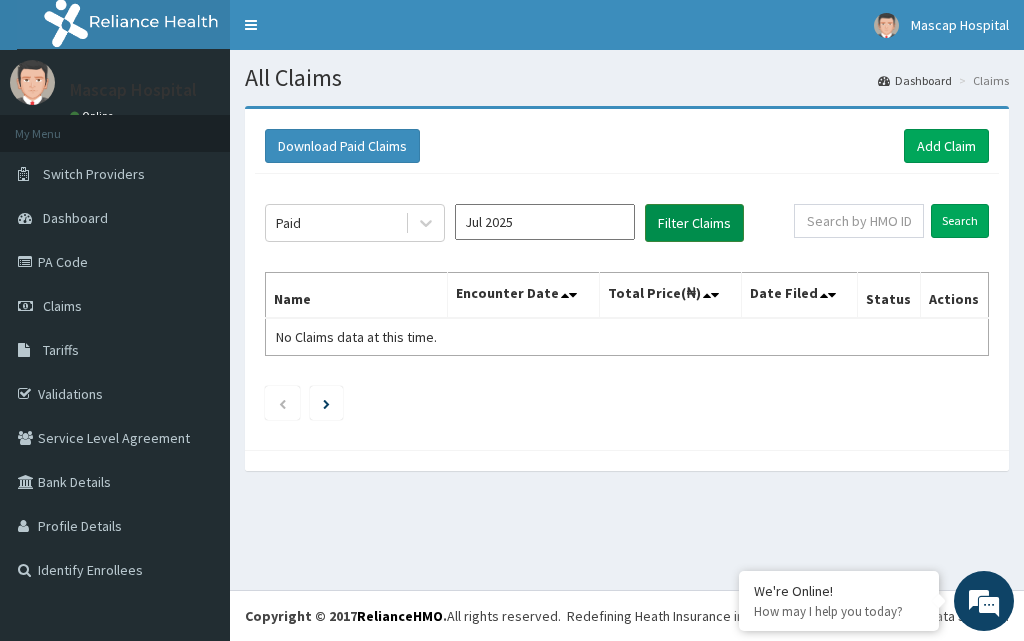 click on "Filter Claims" at bounding box center (694, 223) 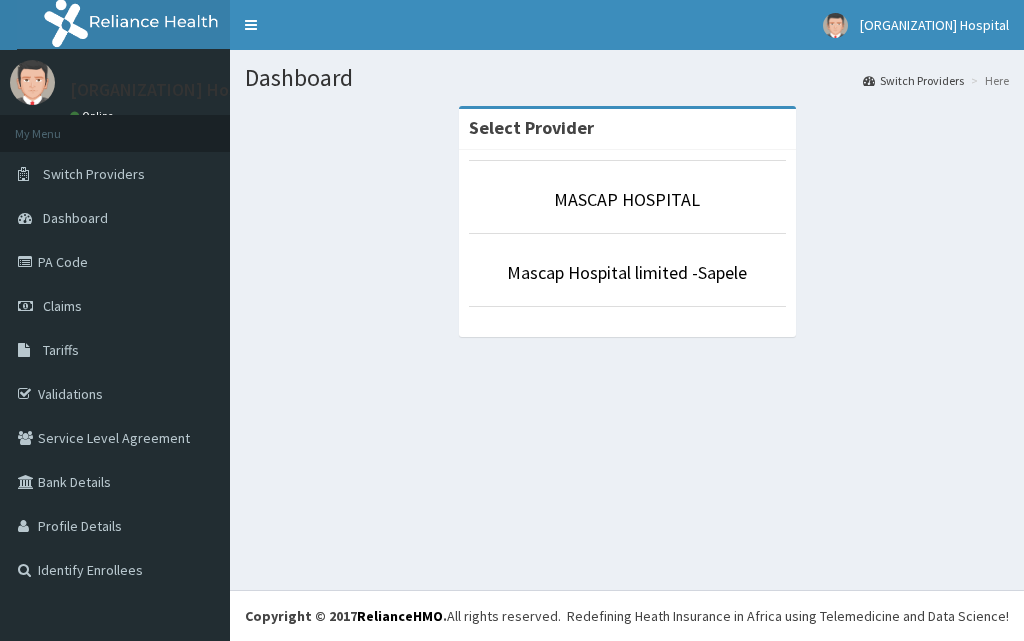 scroll, scrollTop: 0, scrollLeft: 0, axis: both 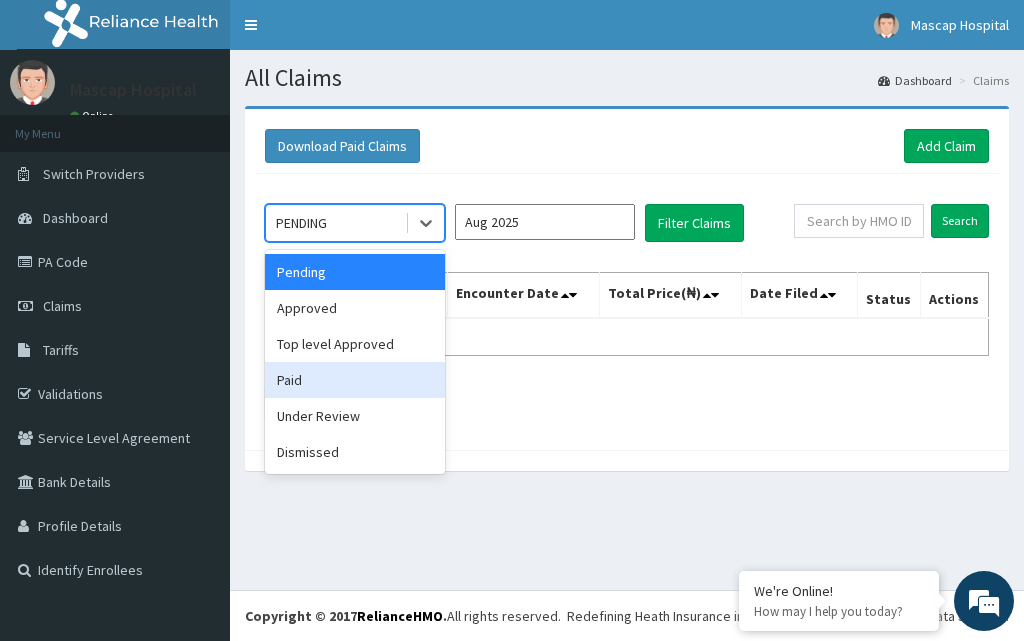 click on "Paid" at bounding box center [355, 380] 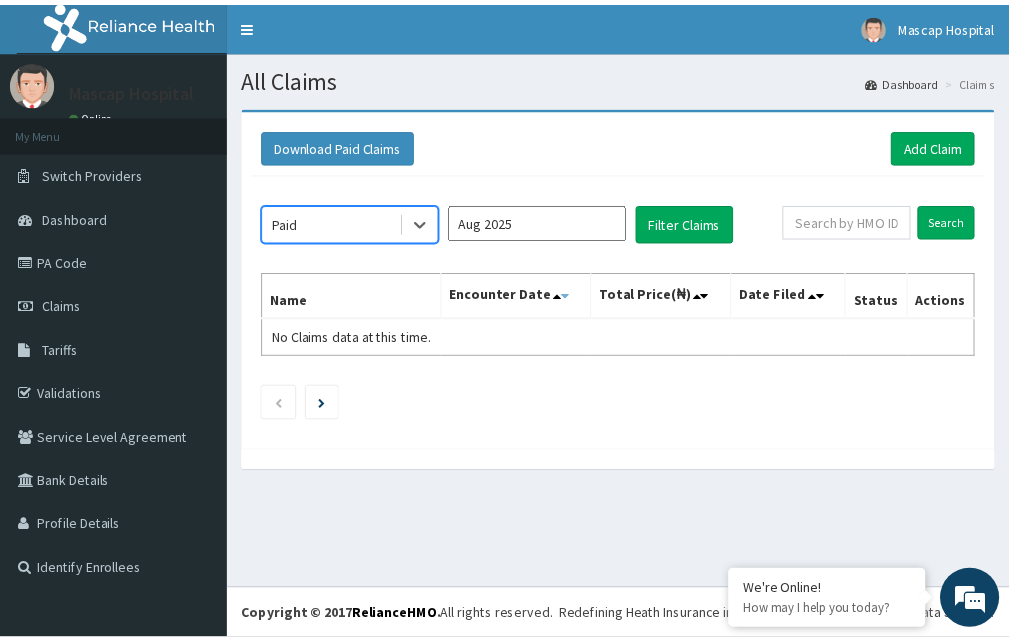 scroll, scrollTop: 0, scrollLeft: 0, axis: both 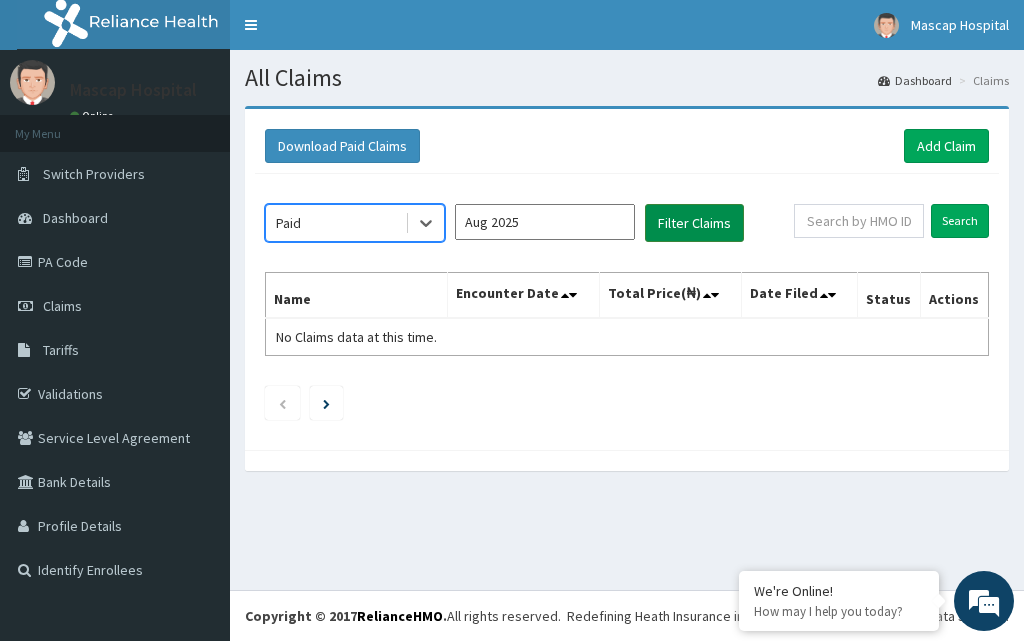click on "Filter Claims" at bounding box center (694, 223) 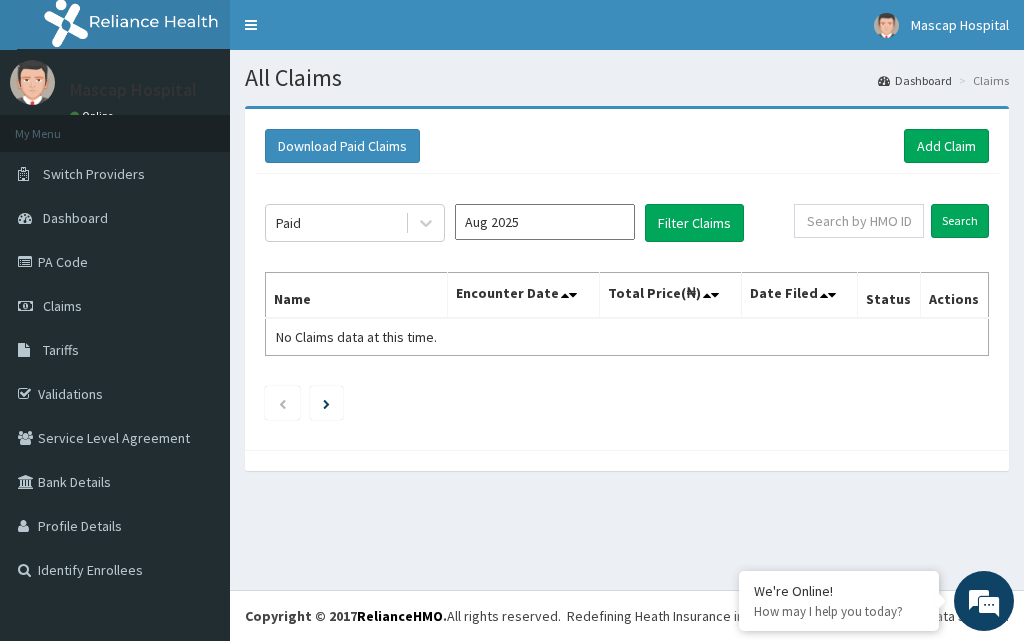 click on "Aug 2025" at bounding box center [545, 222] 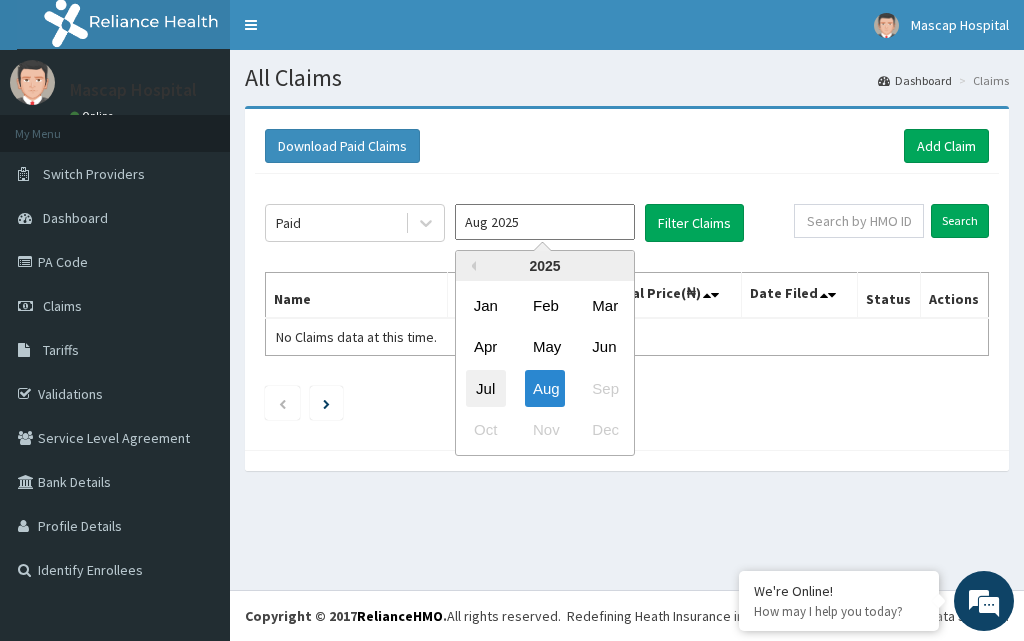 drag, startPoint x: 477, startPoint y: 393, endPoint x: 480, endPoint y: 376, distance: 17.262676 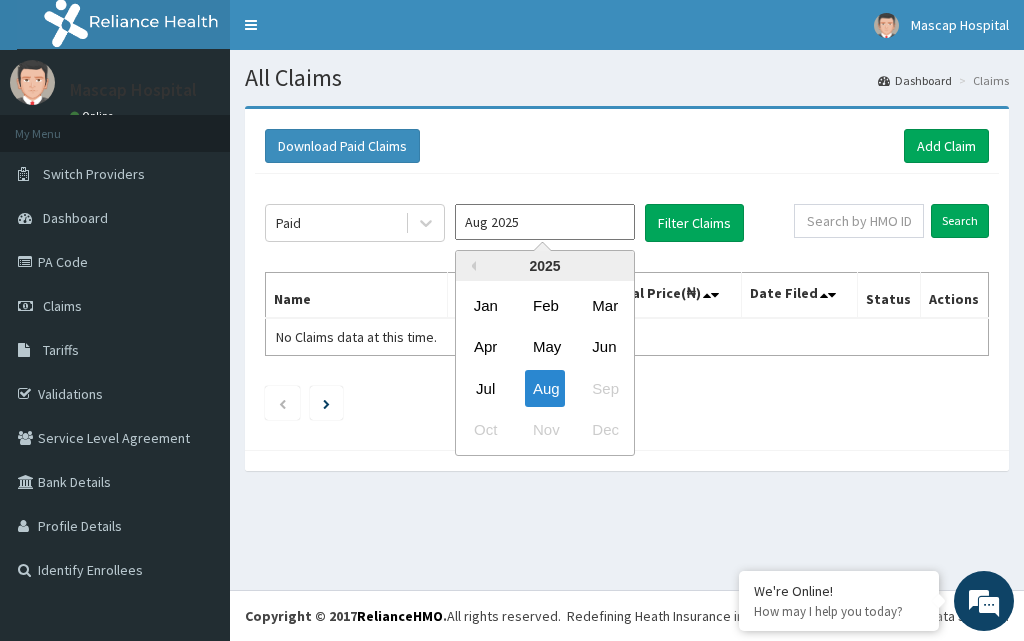 click on "Jul" at bounding box center [486, 388] 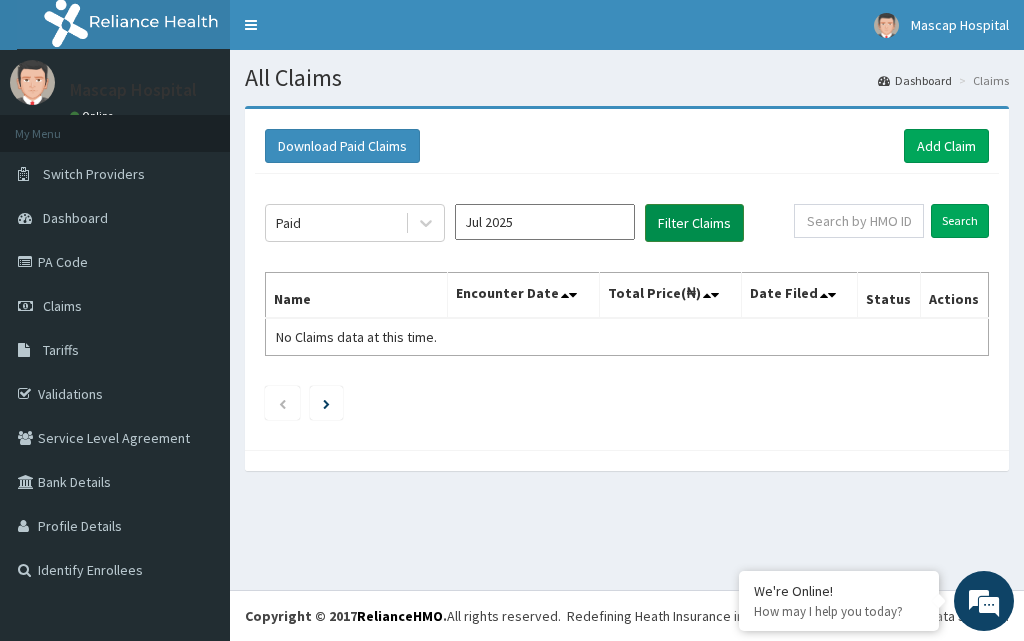click on "Filter Claims" at bounding box center (694, 223) 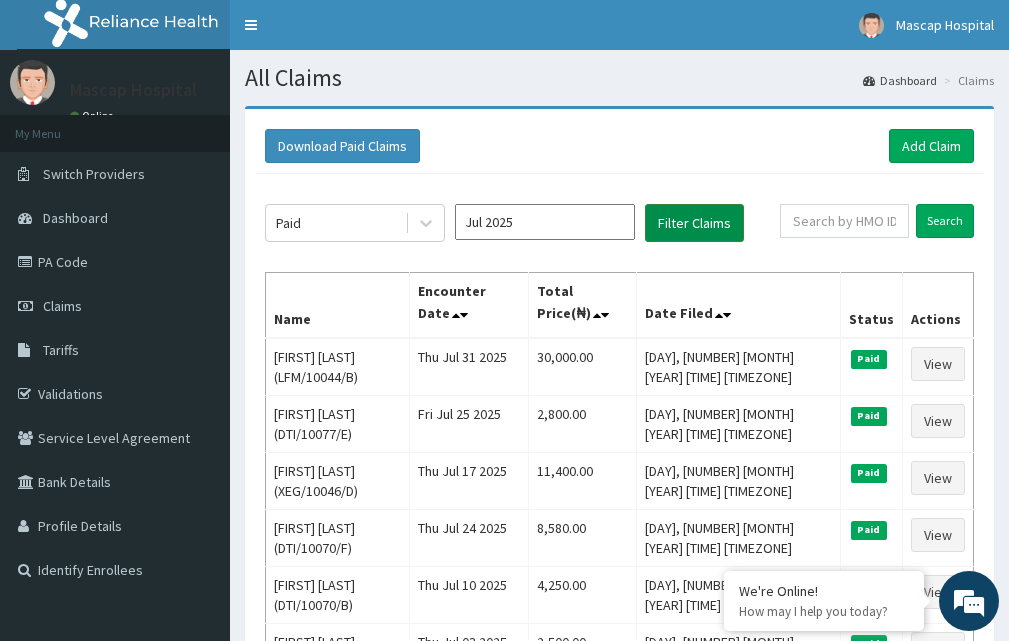 scroll, scrollTop: 0, scrollLeft: 0, axis: both 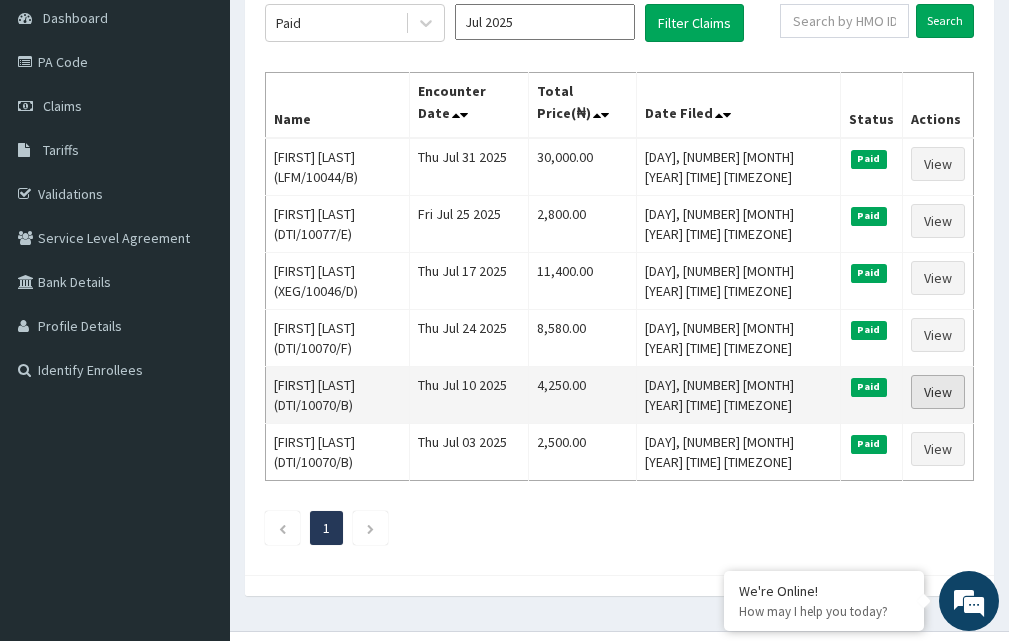 click on "View" at bounding box center (938, 392) 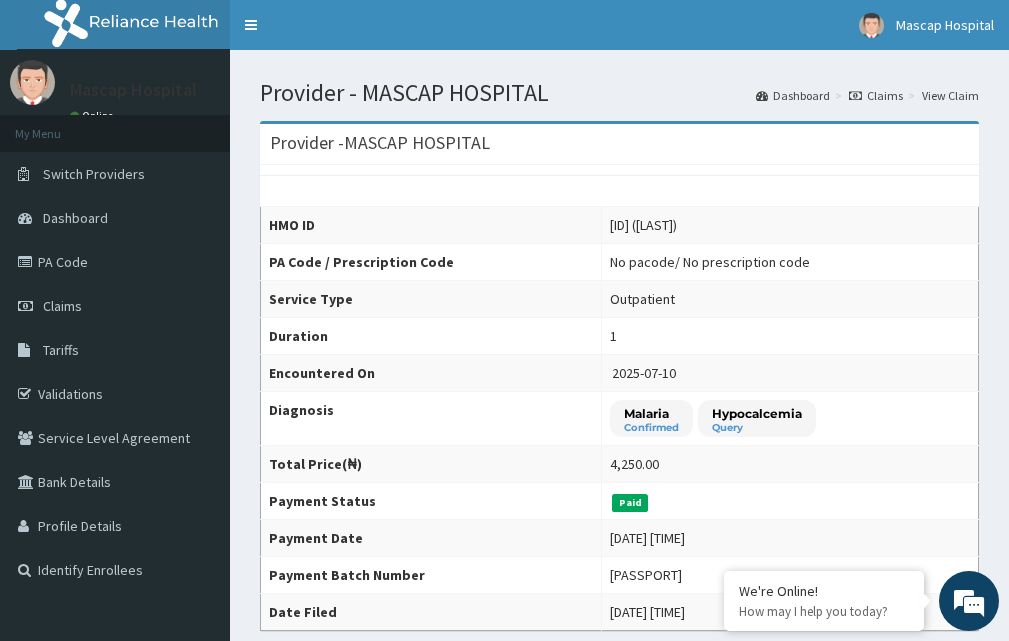 scroll, scrollTop: 0, scrollLeft: 0, axis: both 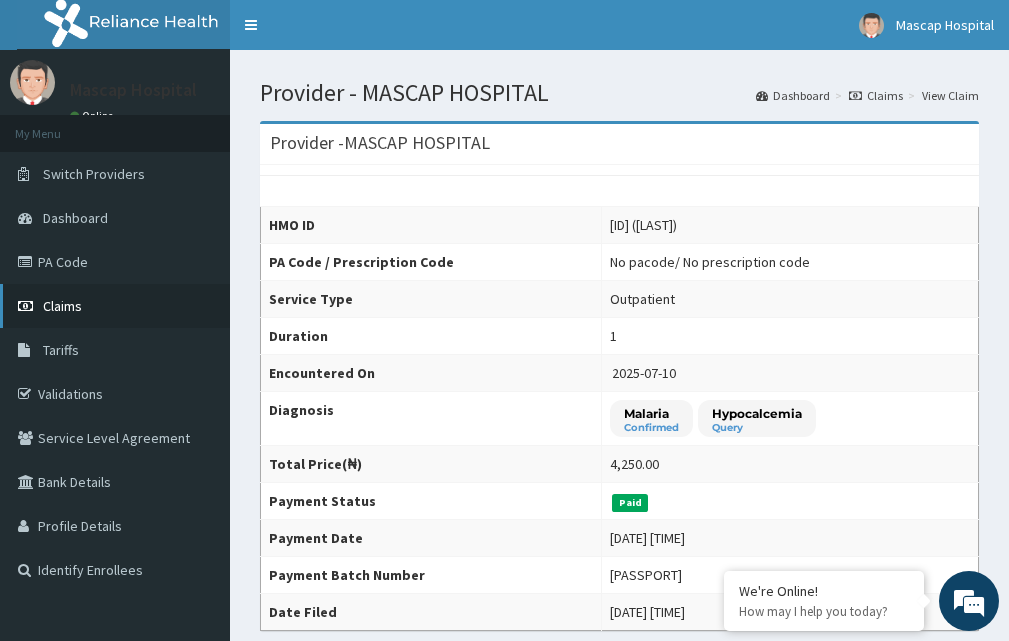 click on "Claims" at bounding box center [62, 306] 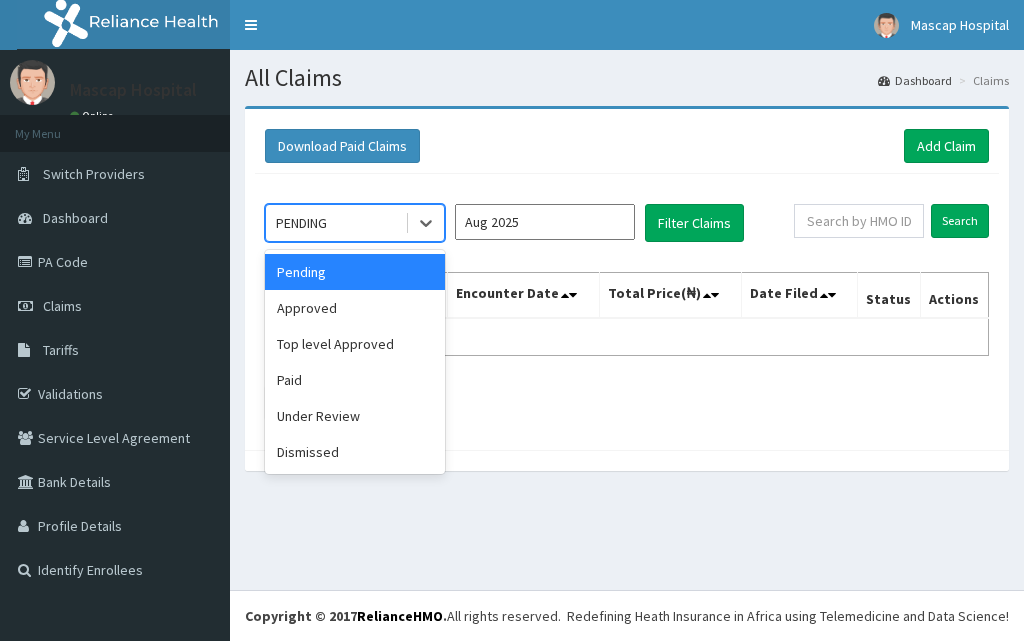 click 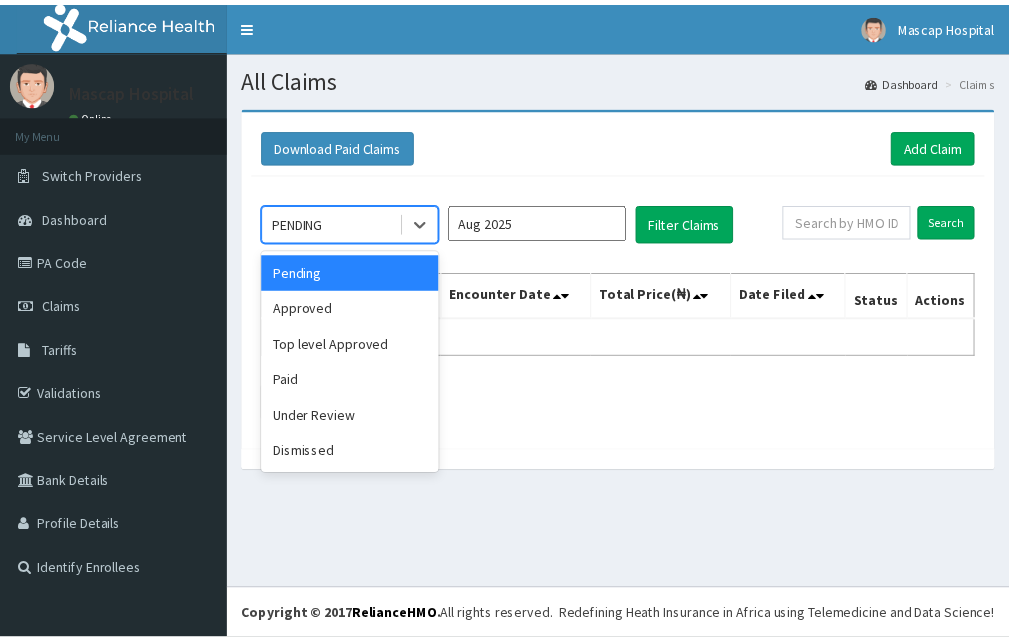scroll, scrollTop: 0, scrollLeft: 0, axis: both 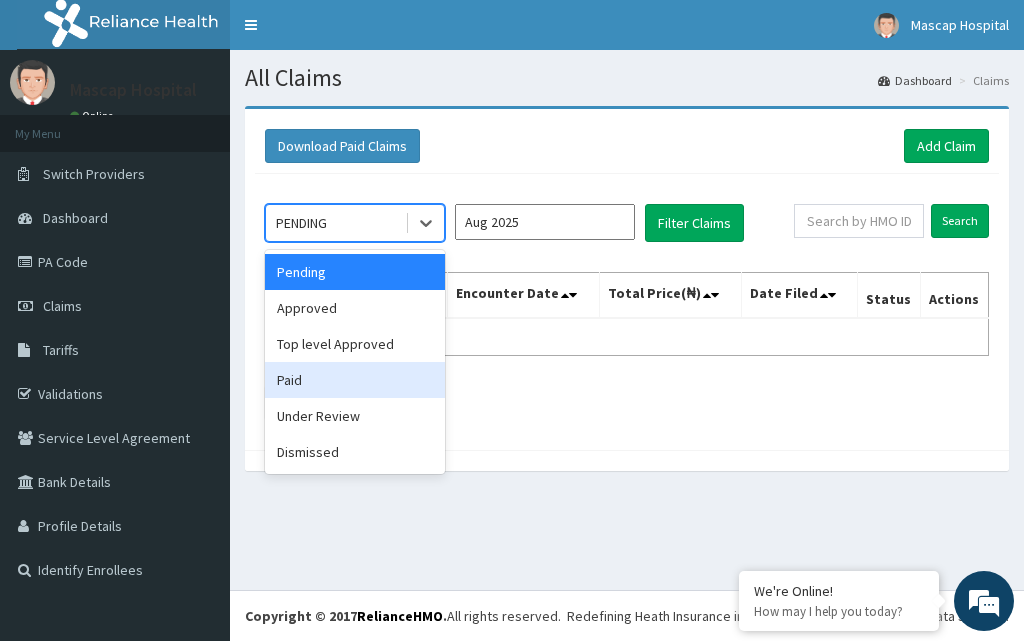 click on "Paid" at bounding box center (355, 380) 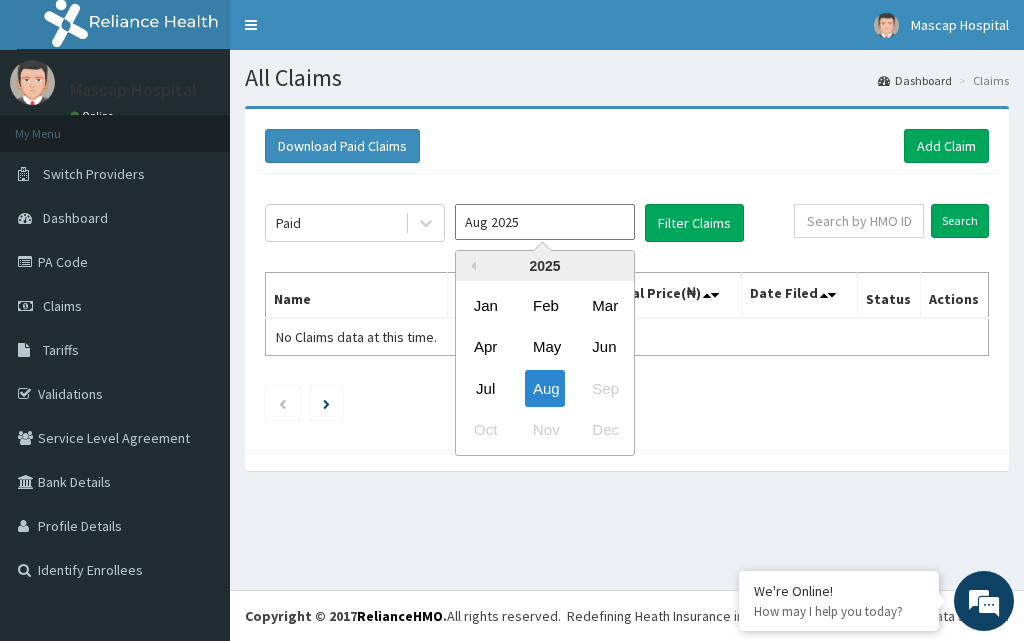 click on "Aug 2025" at bounding box center [545, 222] 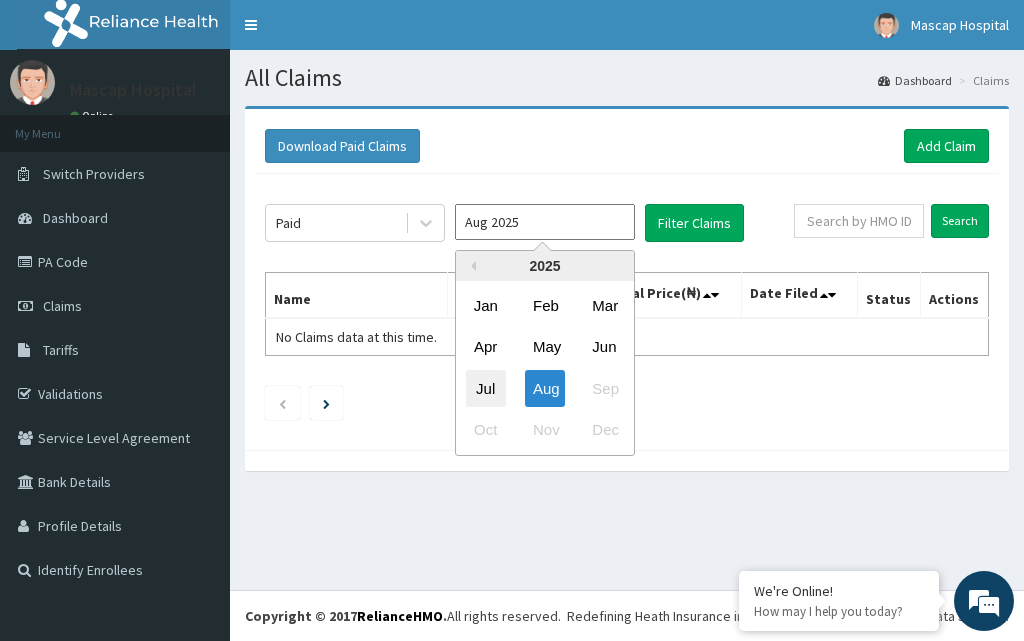 drag, startPoint x: 461, startPoint y: 391, endPoint x: 473, endPoint y: 389, distance: 12.165525 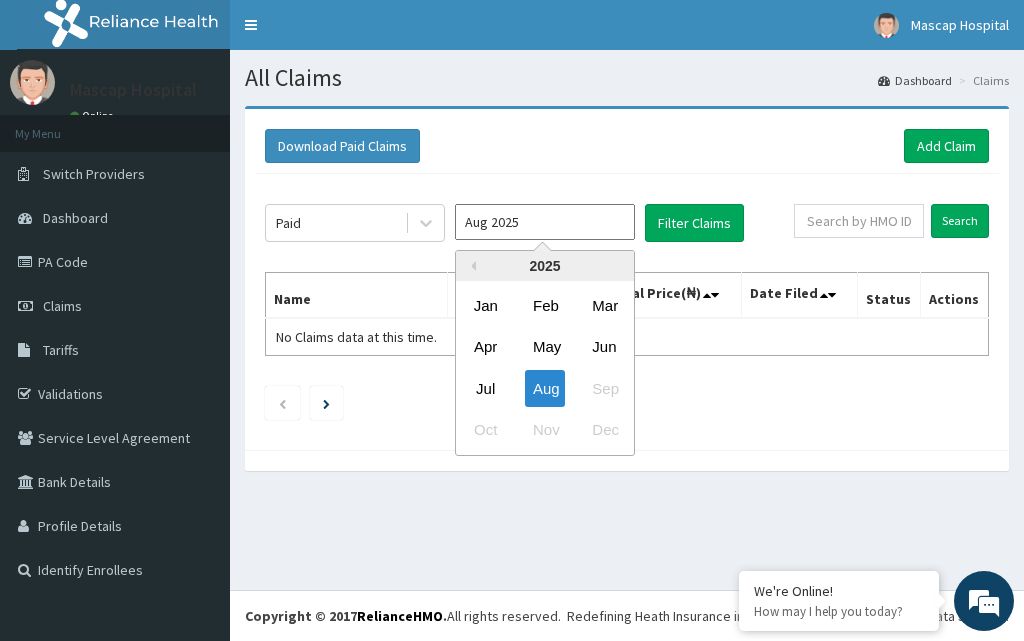 type on "Jul 2025" 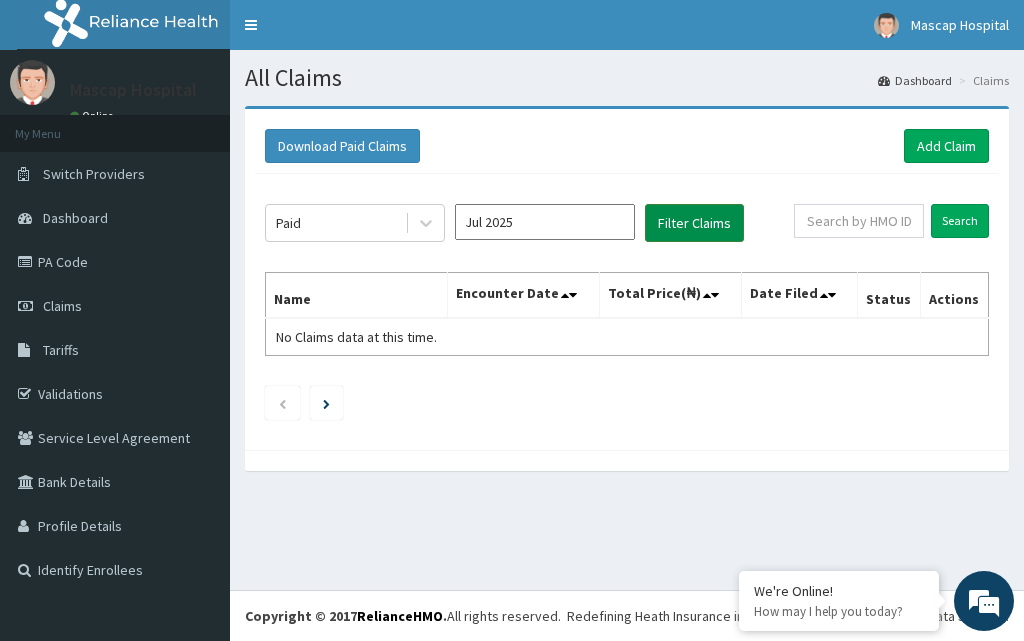 click on "Filter Claims" at bounding box center [694, 223] 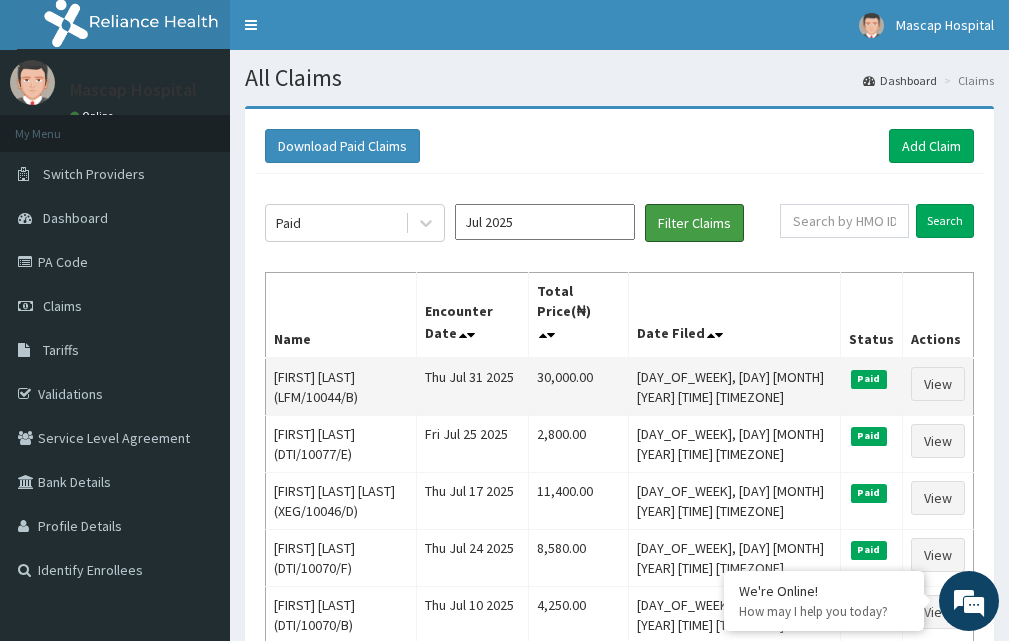 scroll, scrollTop: 0, scrollLeft: 0, axis: both 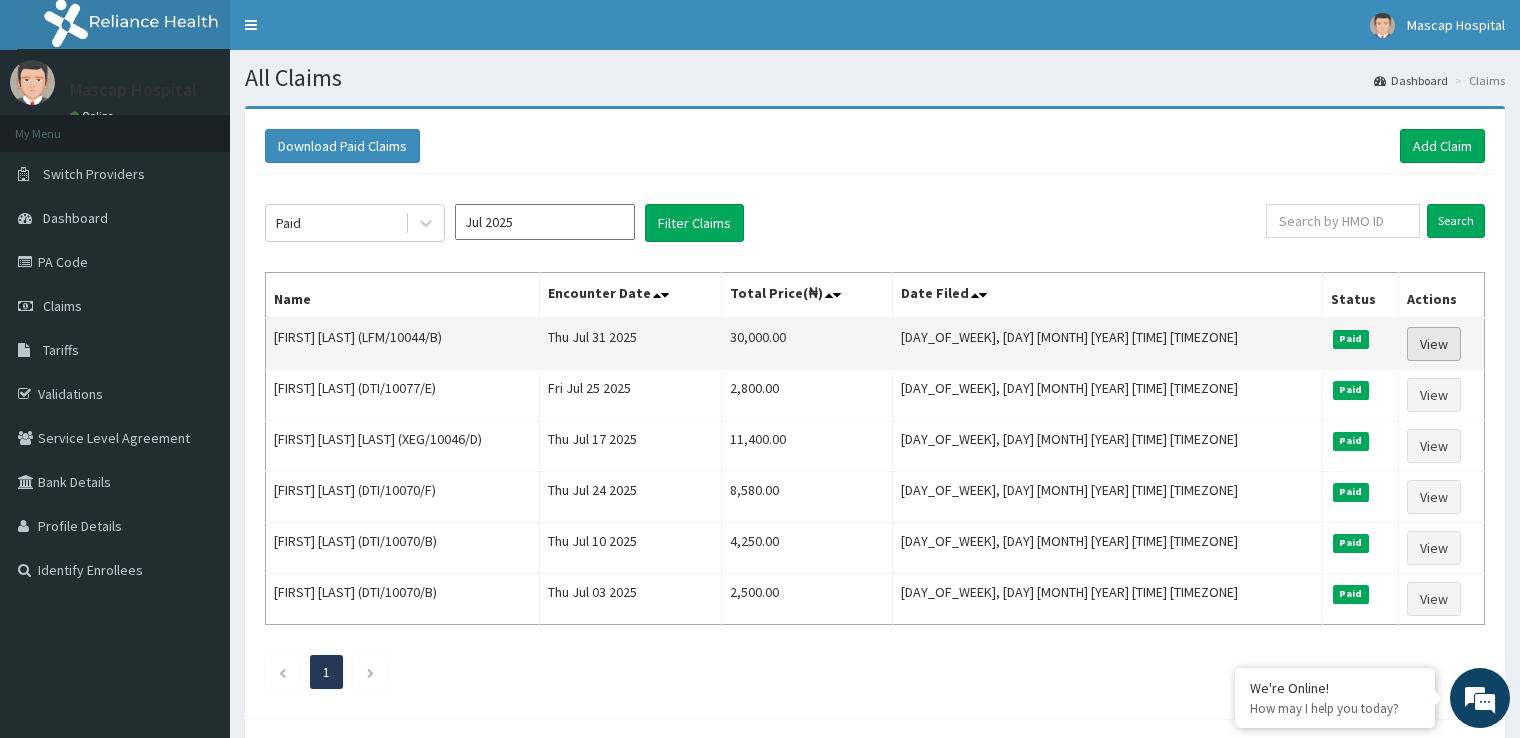 click on "View" at bounding box center (1434, 344) 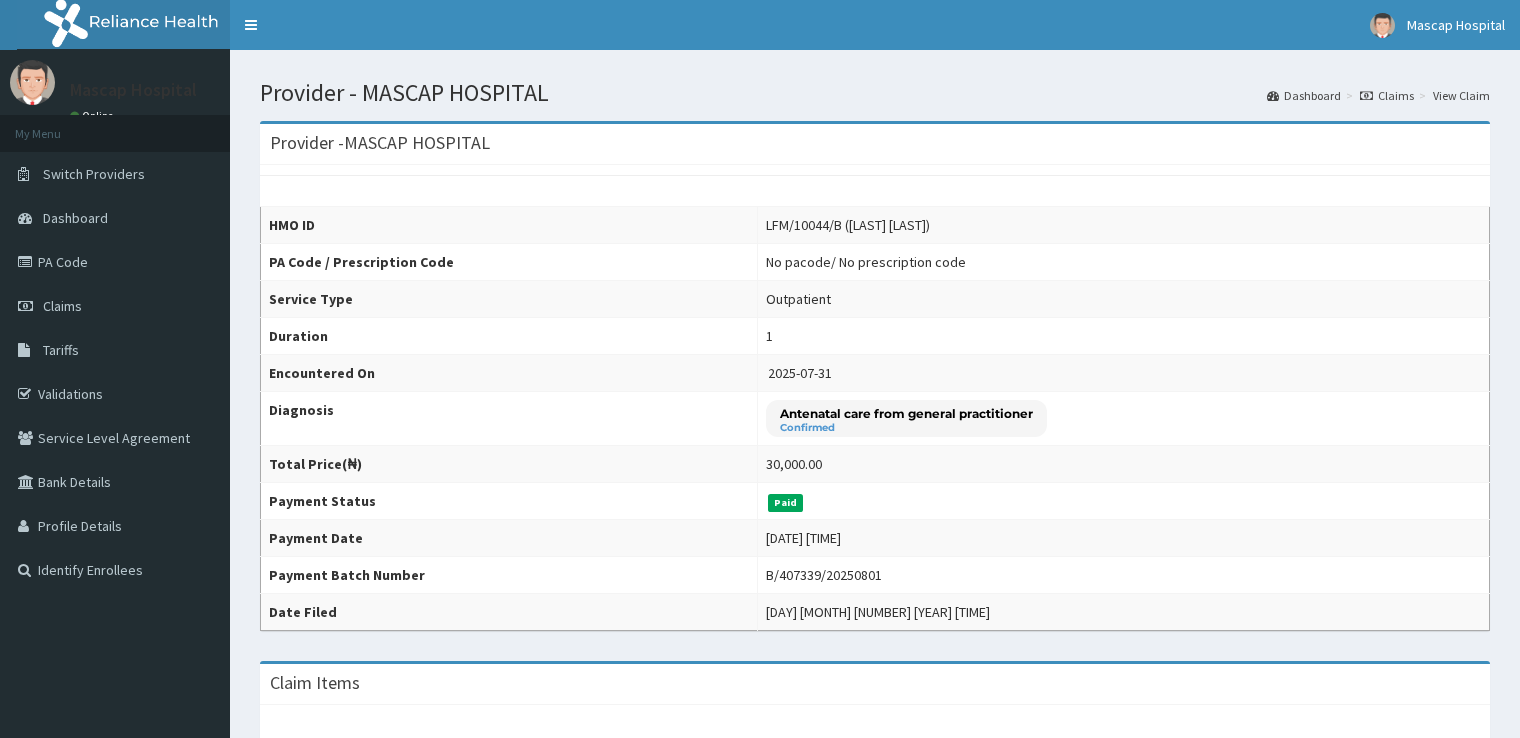 scroll, scrollTop: 0, scrollLeft: 0, axis: both 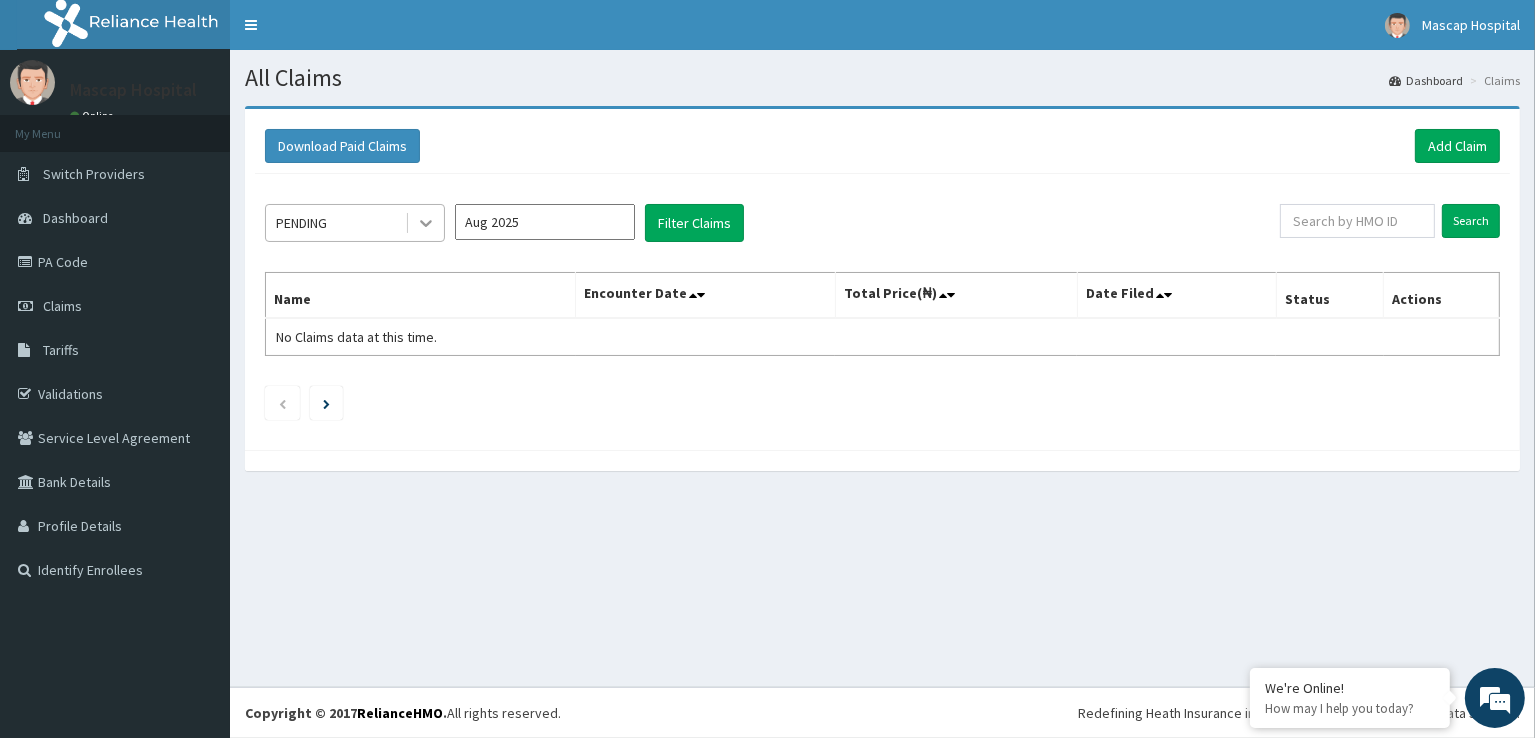 click 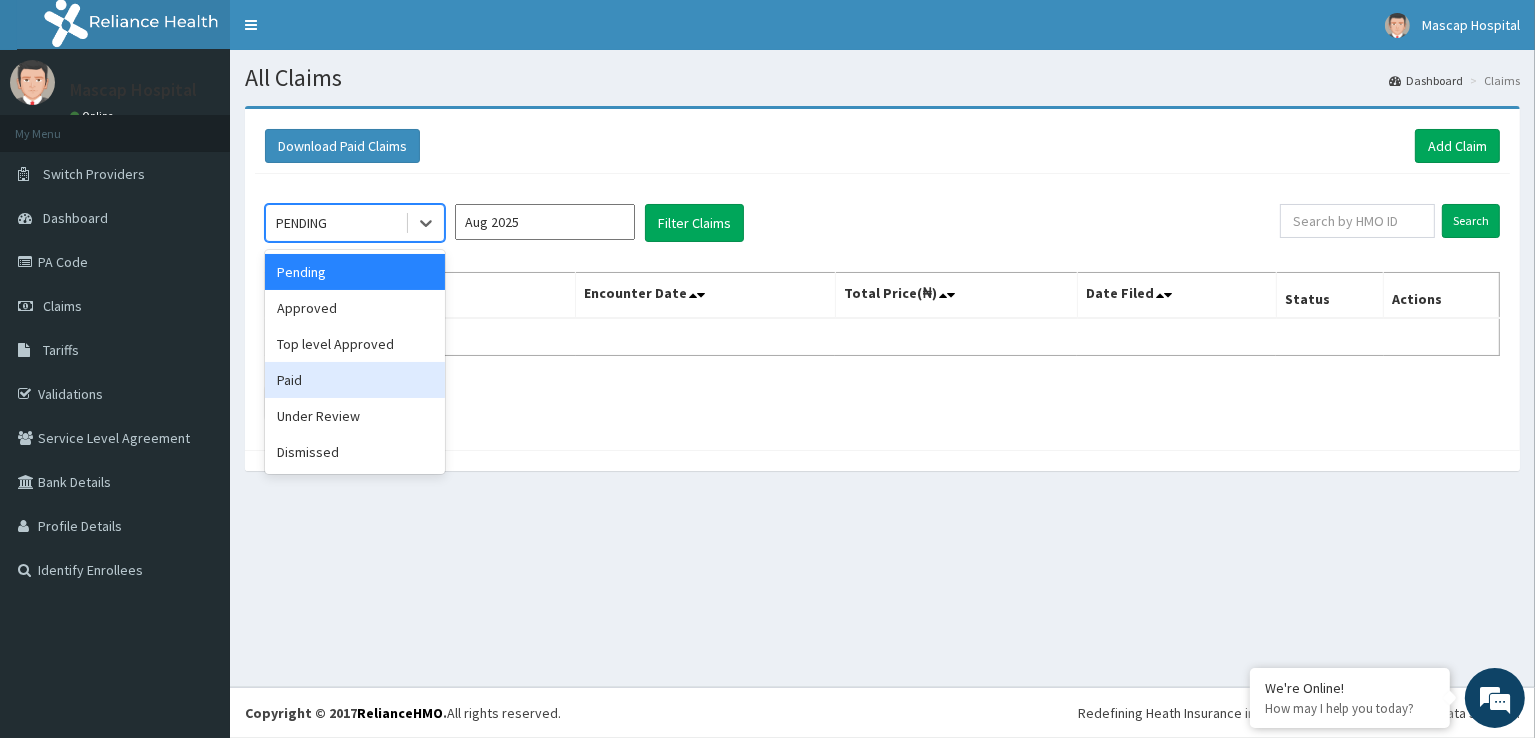 drag, startPoint x: 414, startPoint y: 373, endPoint x: 426, endPoint y: 360, distance: 17.691807 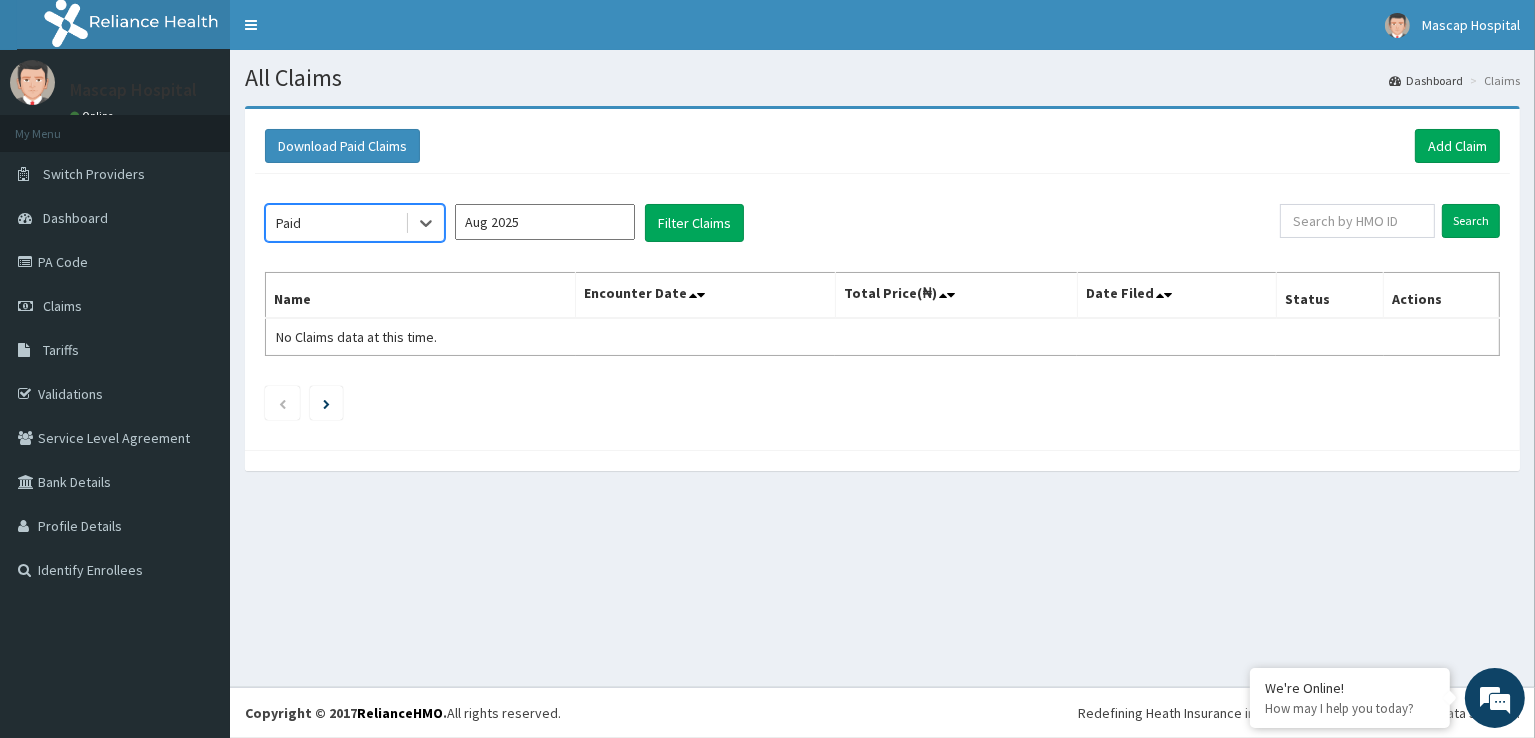 click on "Aug 2025" at bounding box center [545, 222] 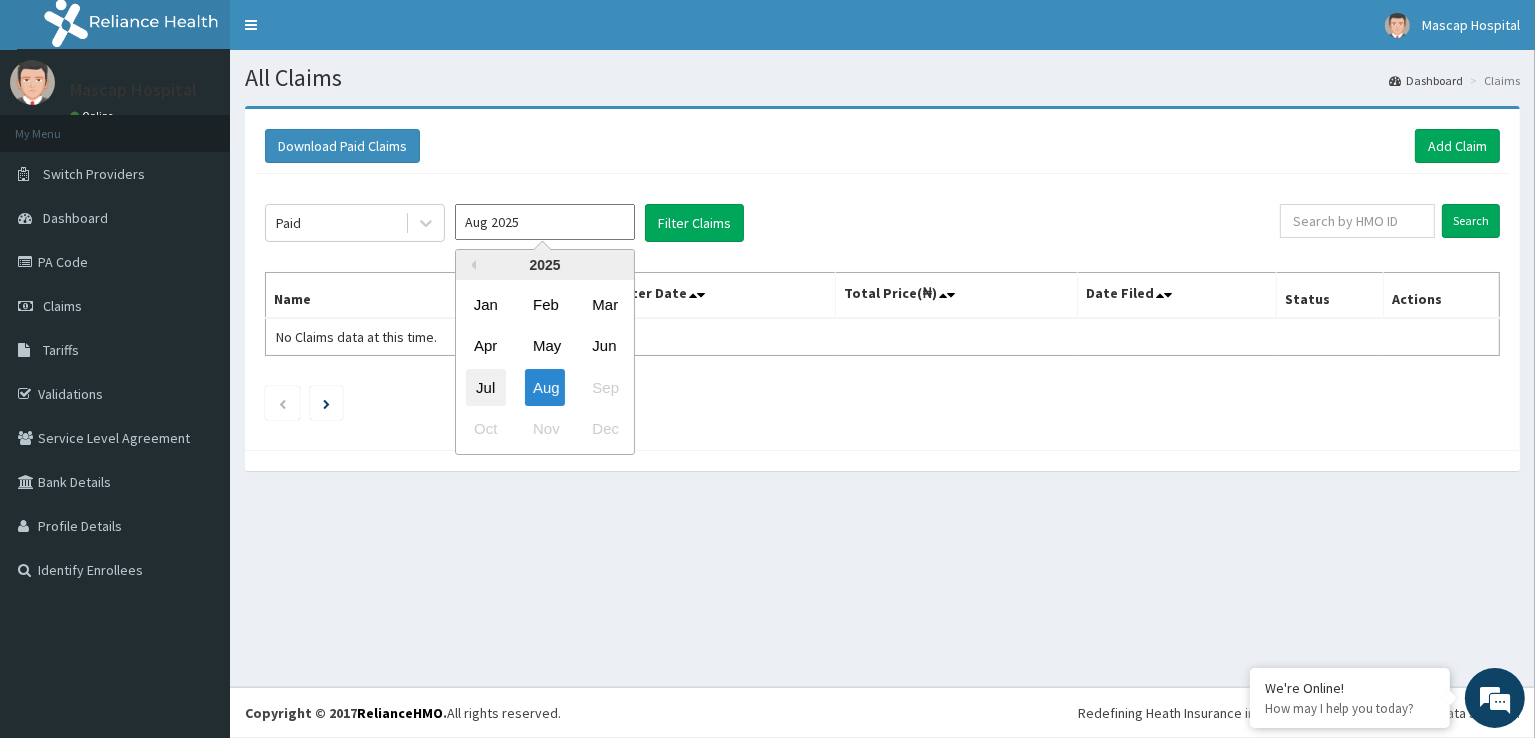 click on "Jul" at bounding box center (486, 387) 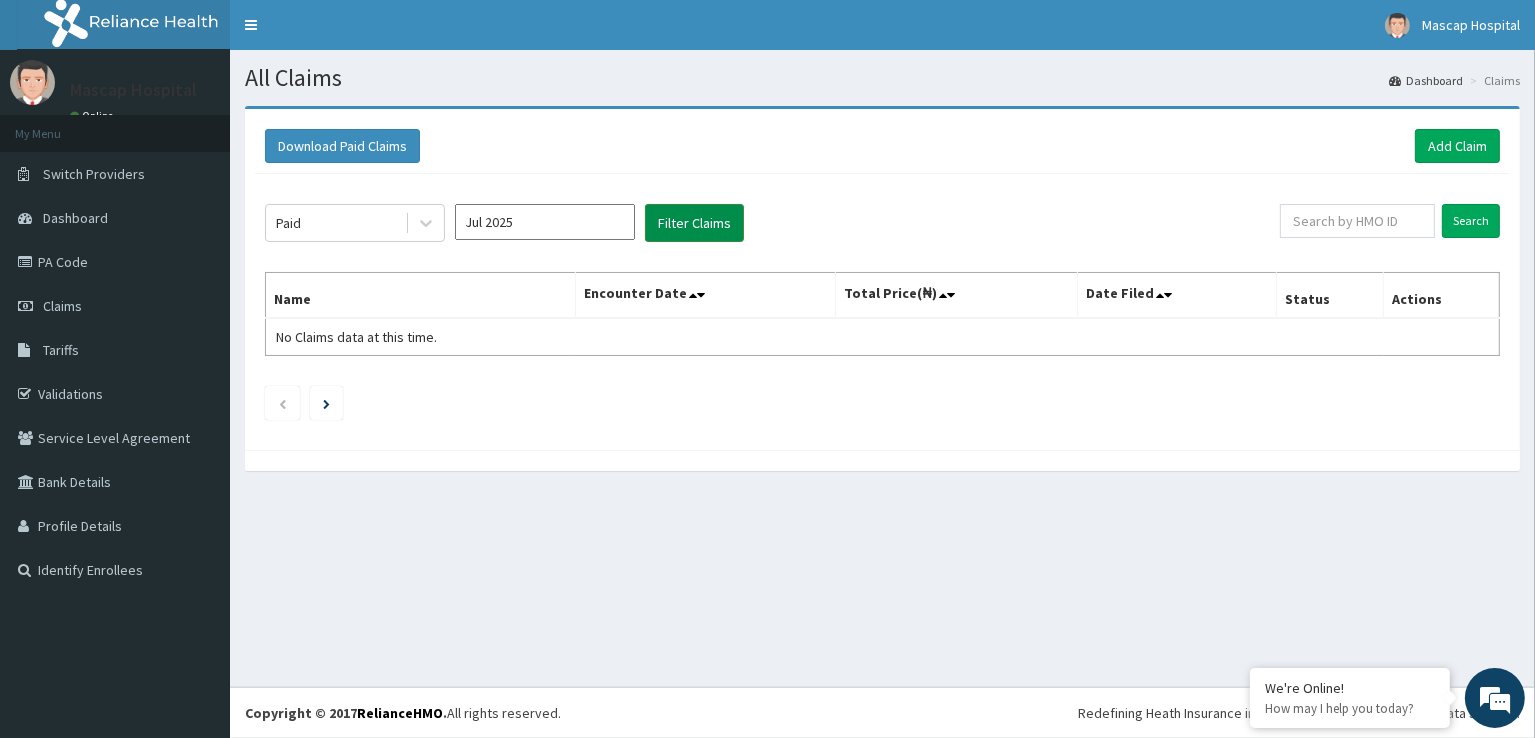 click on "Filter Claims" at bounding box center [694, 223] 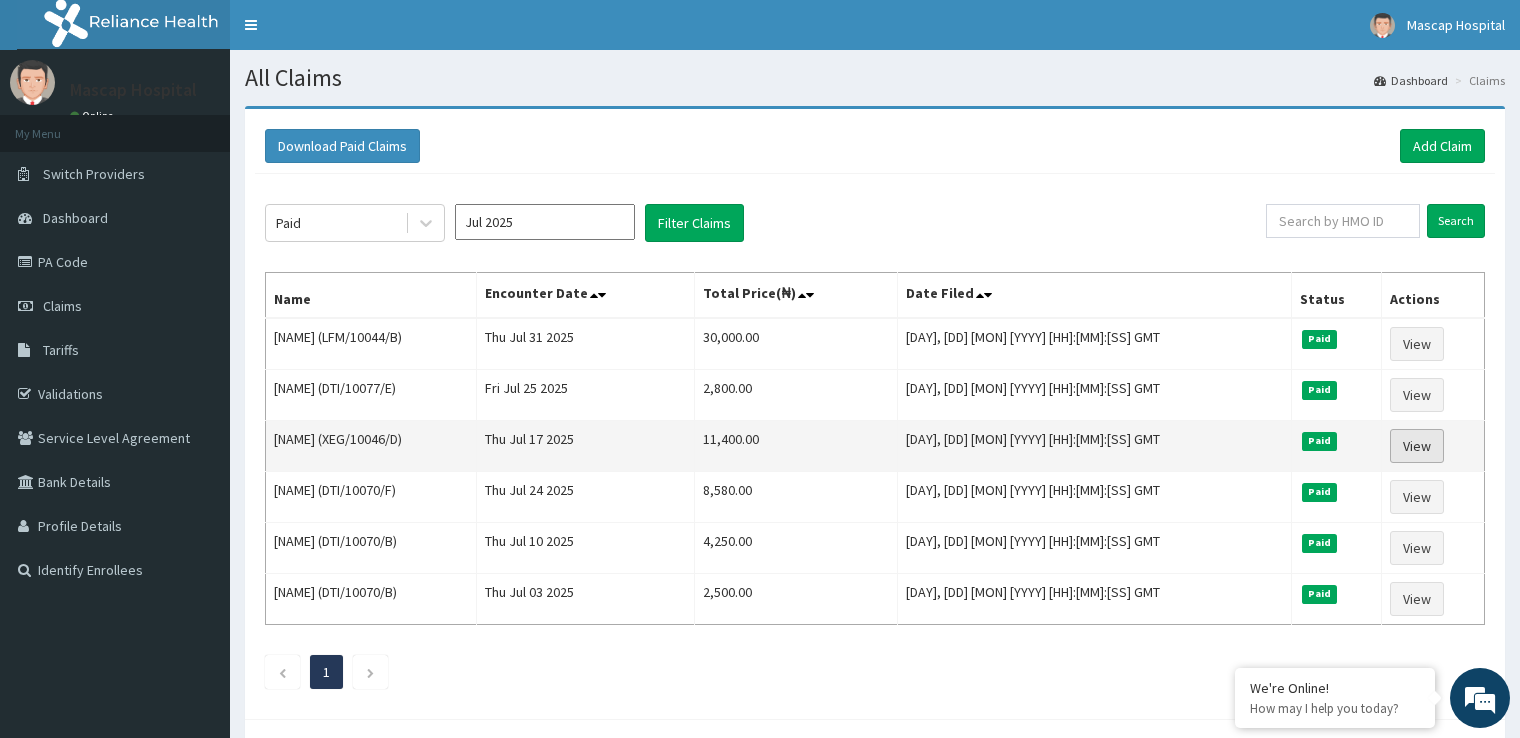 click on "View" at bounding box center [1417, 446] 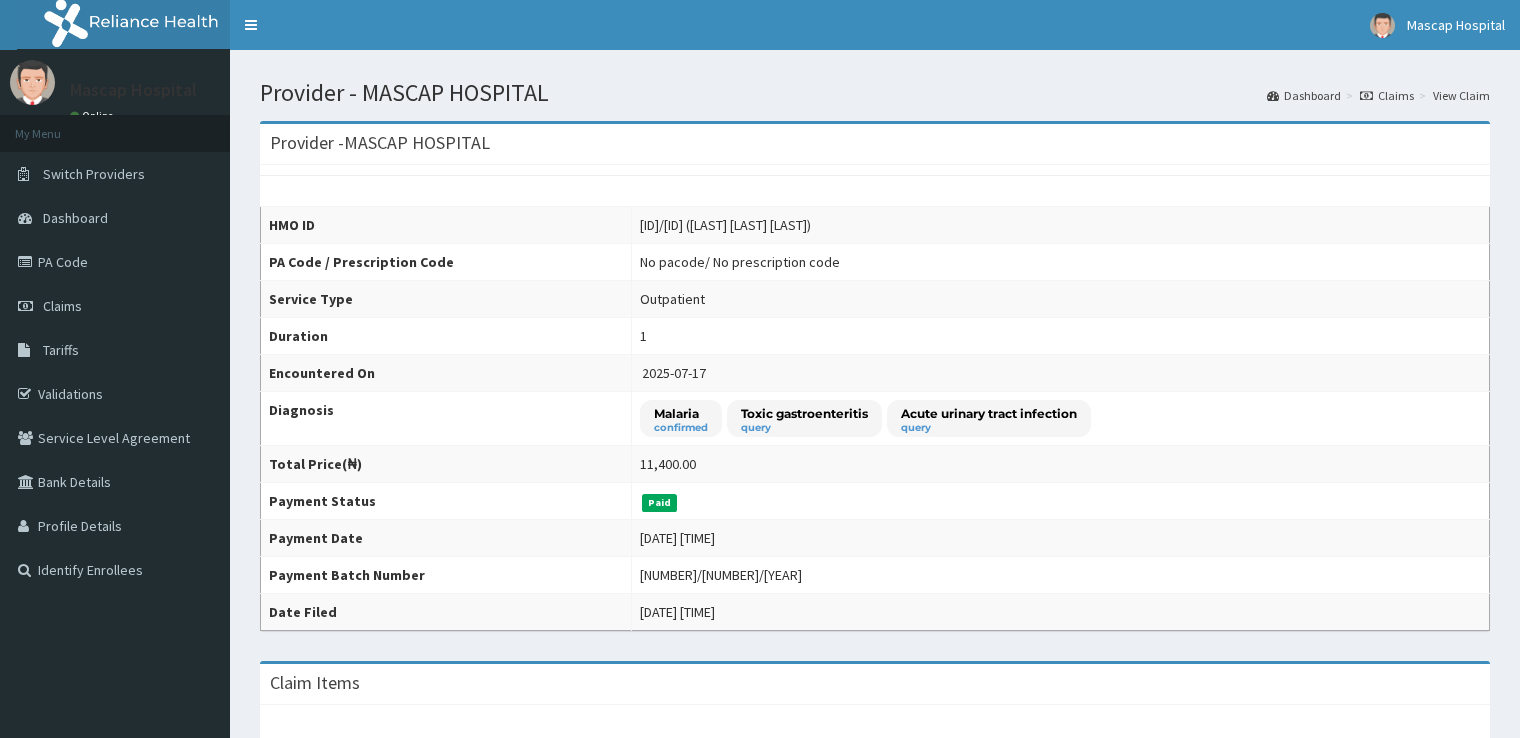 scroll, scrollTop: 0, scrollLeft: 0, axis: both 